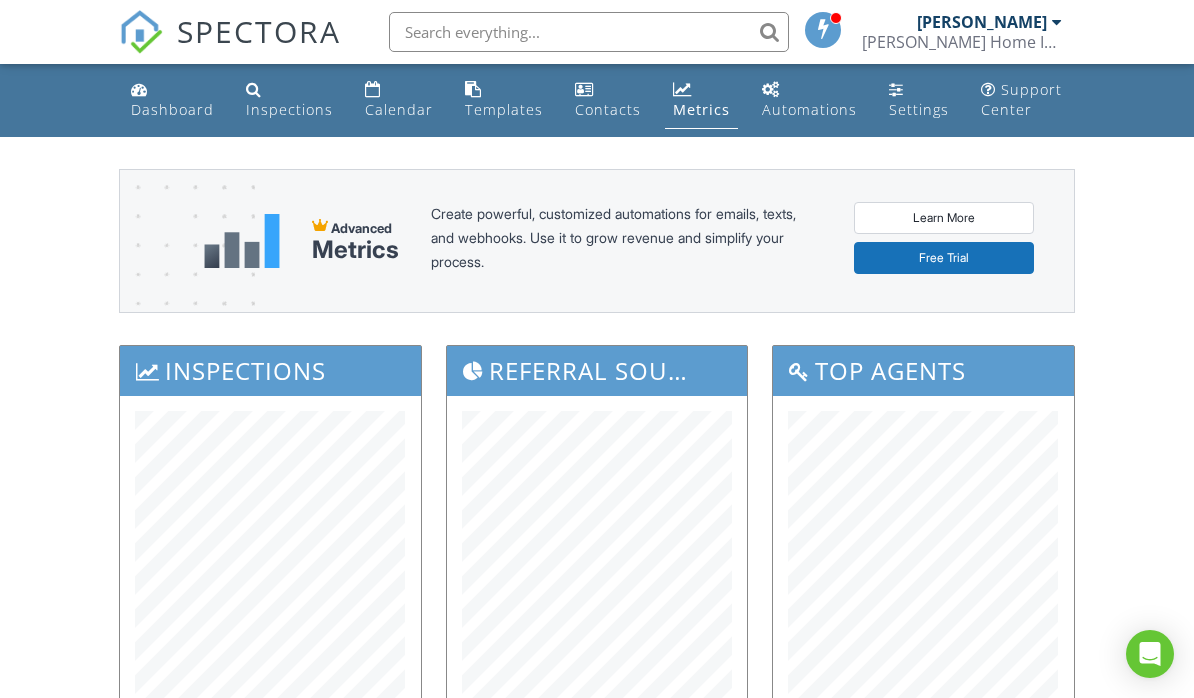 scroll, scrollTop: 250, scrollLeft: 0, axis: vertical 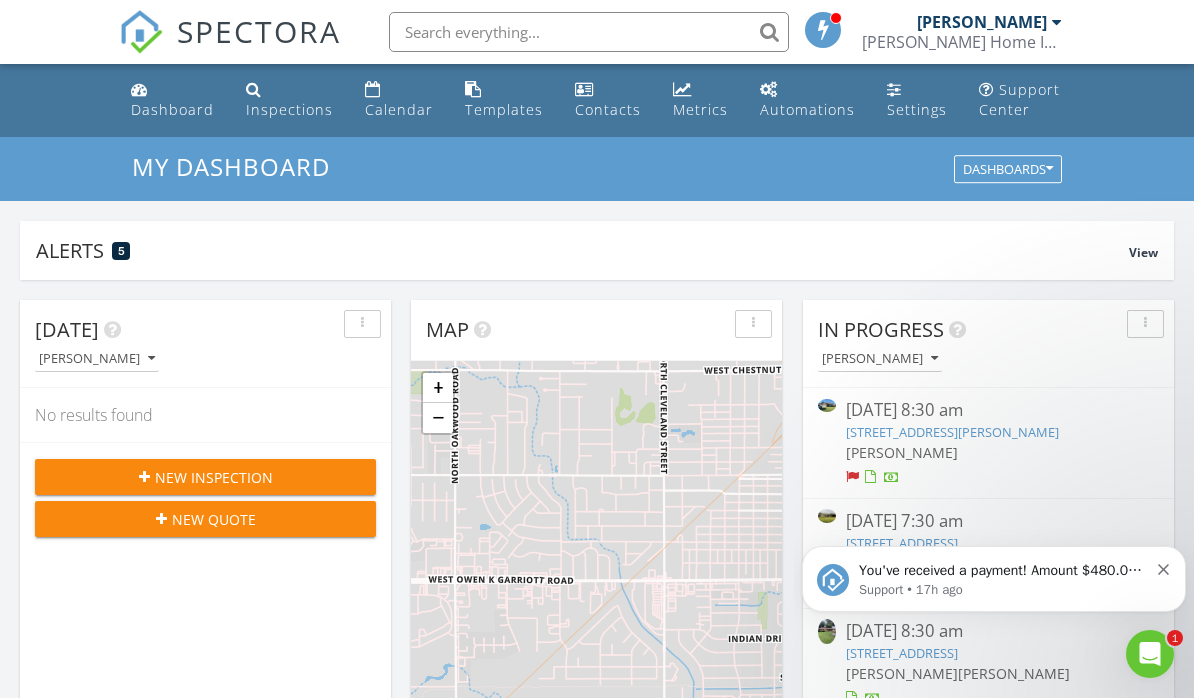 click on "You've received a payment!  Amount  $480.00  Fee  $0.00  Net  $480.00  Transaction #  pi_3RjoTwK7snlDGpRF1nmdRYe7  Inspection  406 Deer Run, Enid, OK 73703 Payouts to your bank or debit card occur on a daily basis. Each payment usually takes two business days to process. You can view your pending payout amount here. If you have any questions reach out on our chat bubble at app.spectora.com." at bounding box center (1003, 571) 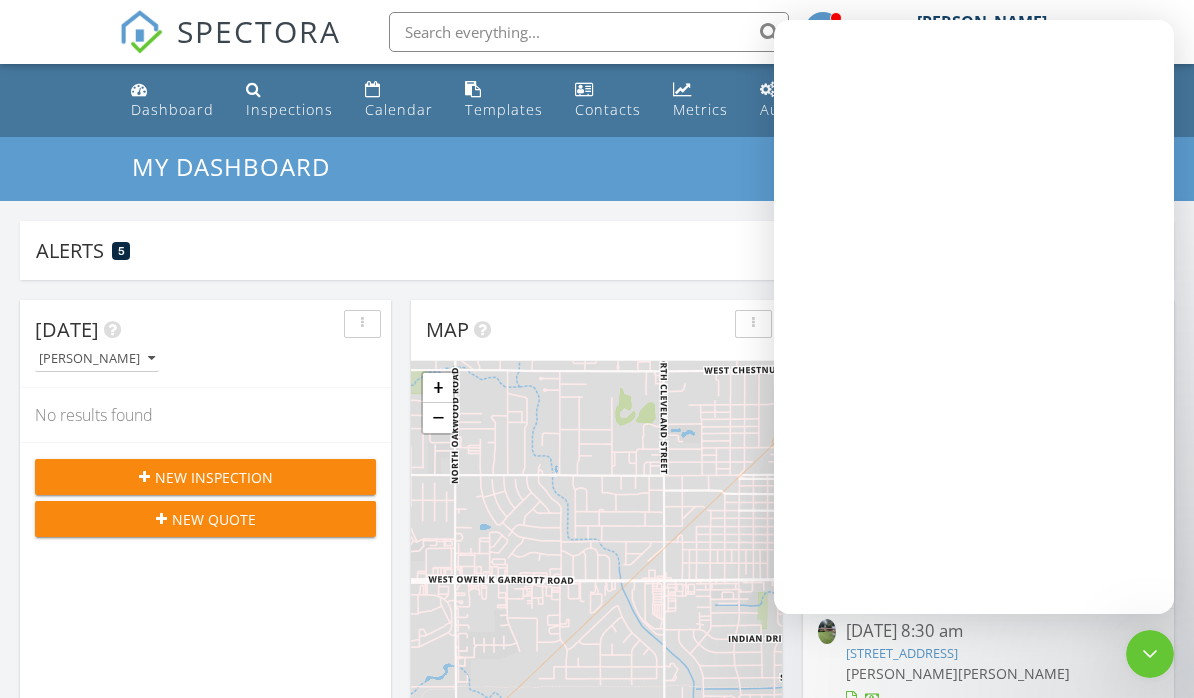 scroll, scrollTop: 0, scrollLeft: 0, axis: both 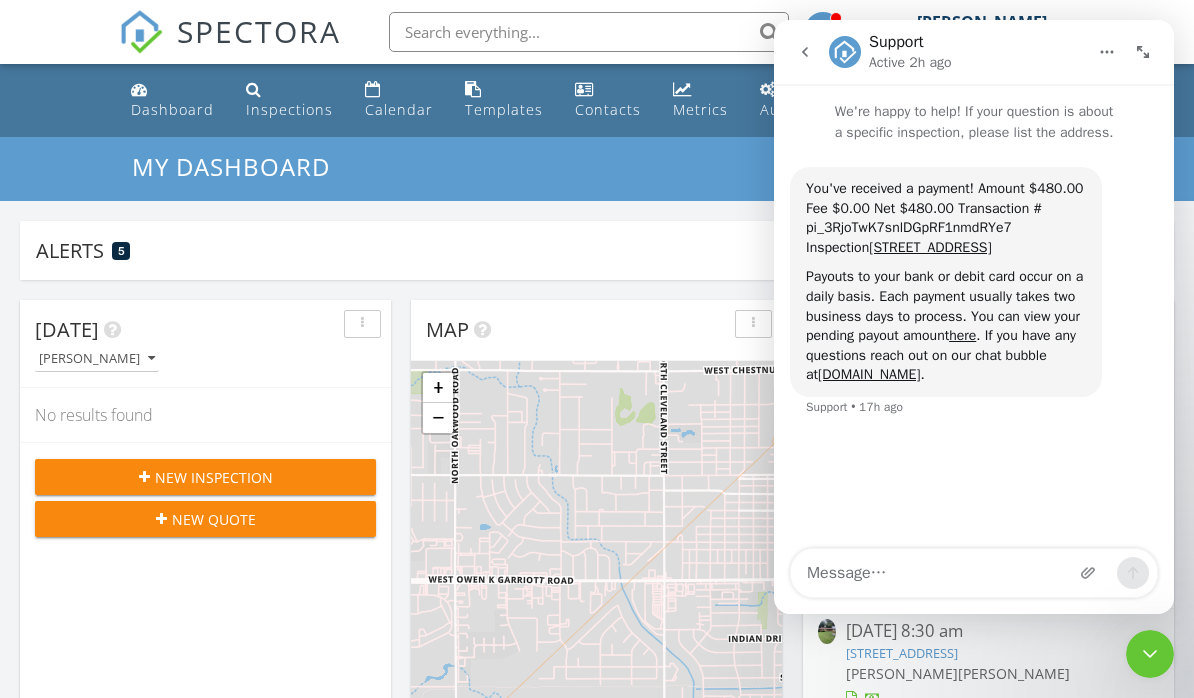 click at bounding box center [1150, 654] 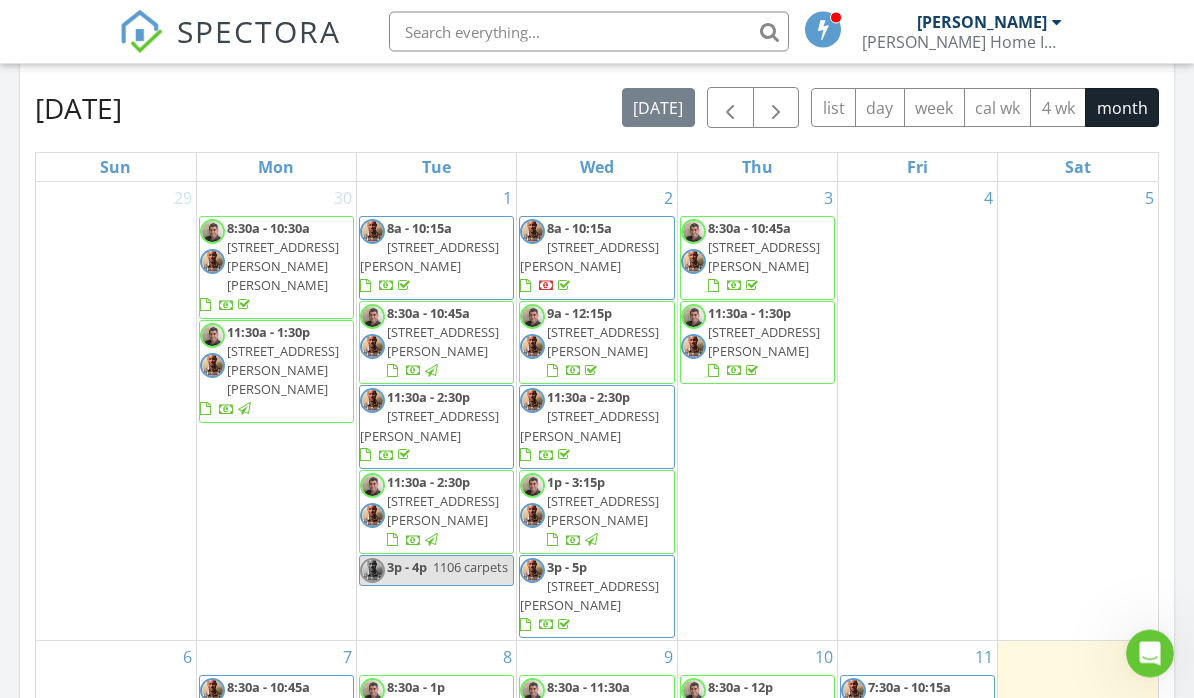 scroll, scrollTop: 882, scrollLeft: 0, axis: vertical 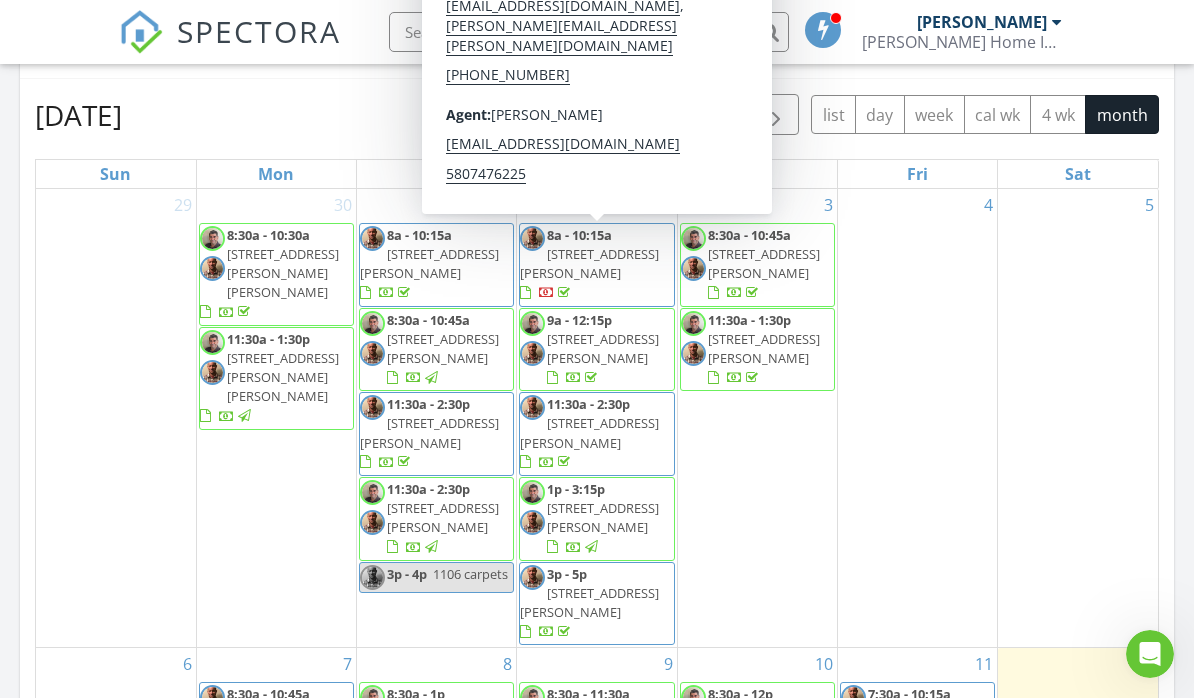click on "4808 Chaparral Run, Enid 73703" at bounding box center [589, 263] 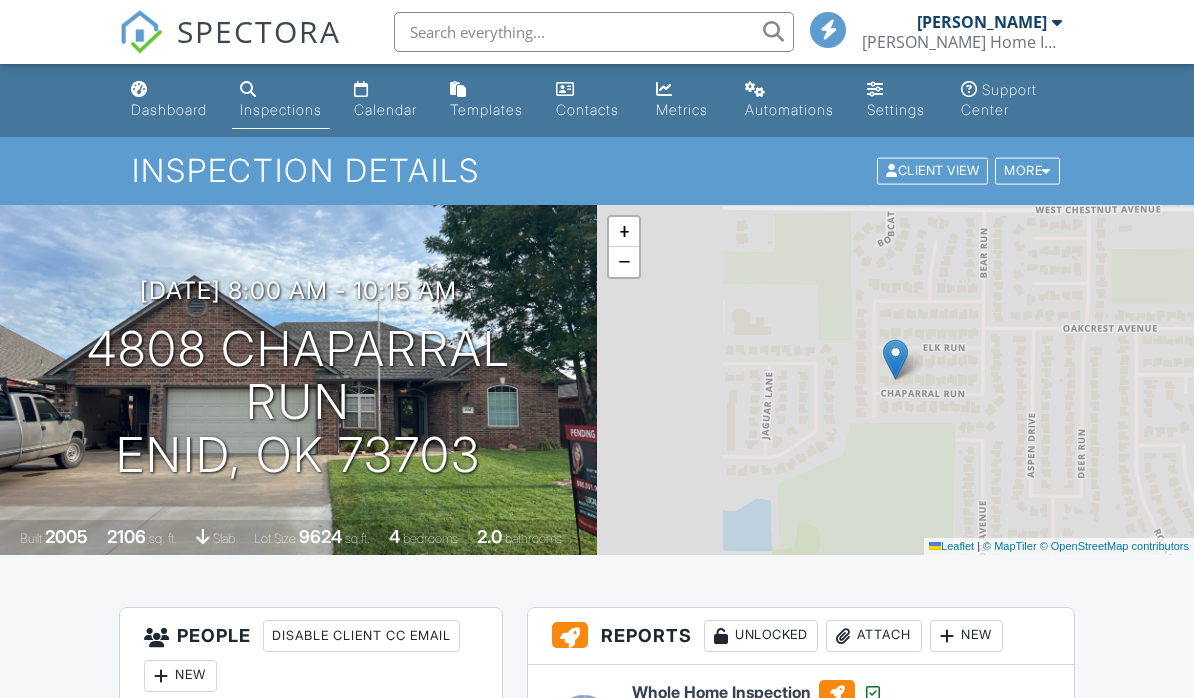 scroll, scrollTop: 0, scrollLeft: 0, axis: both 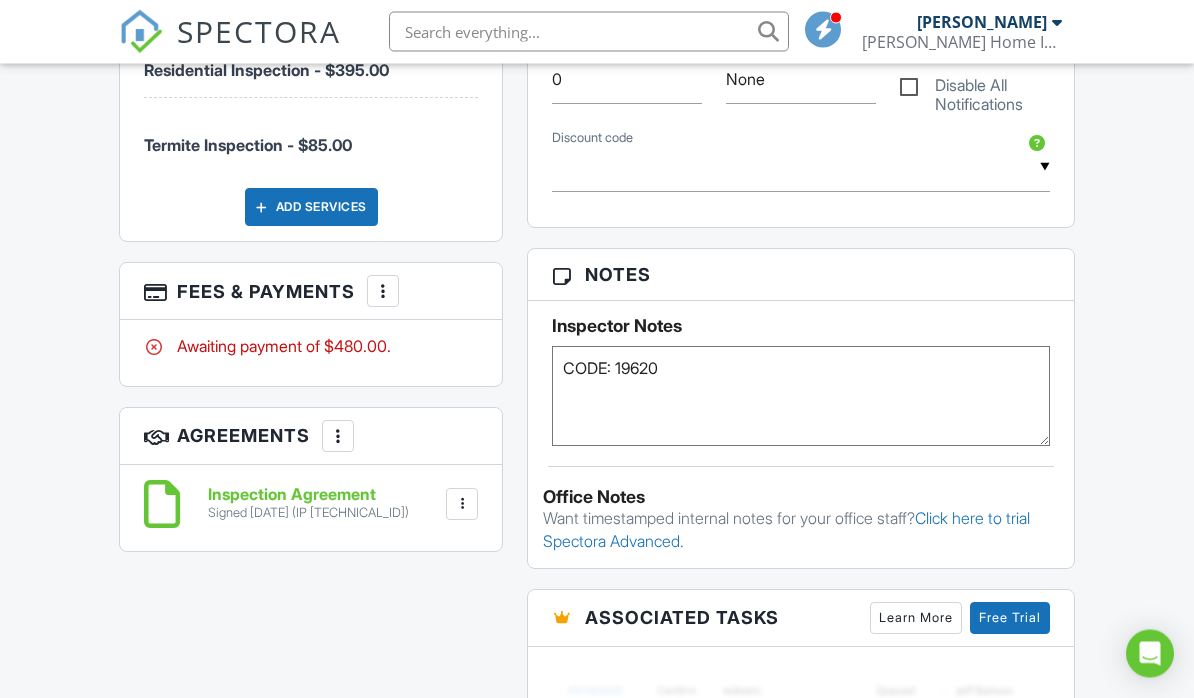 click at bounding box center [383, 292] 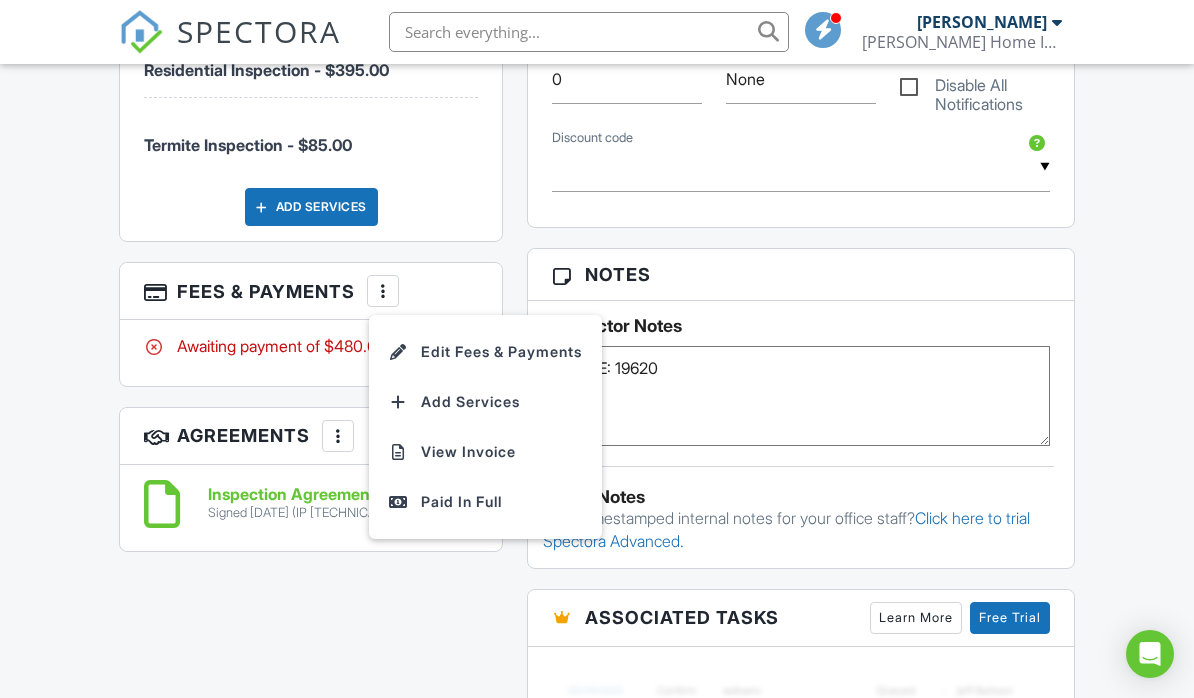 click on "Paid In Full" at bounding box center (485, 502) 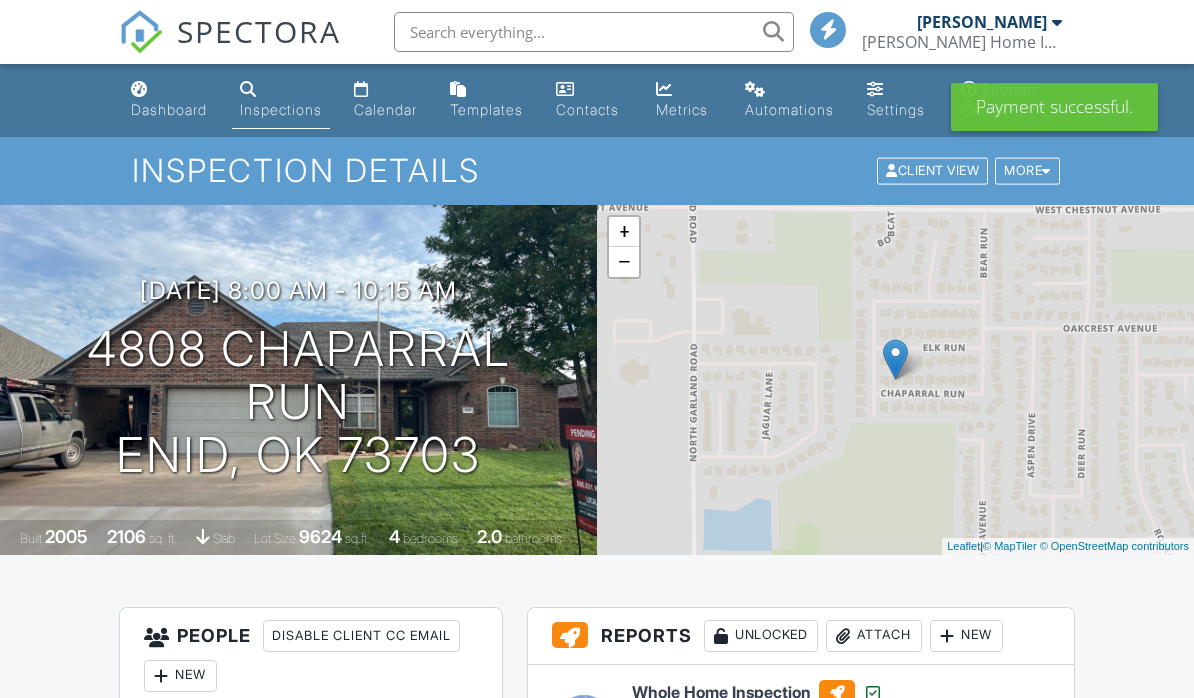 scroll, scrollTop: 0, scrollLeft: 0, axis: both 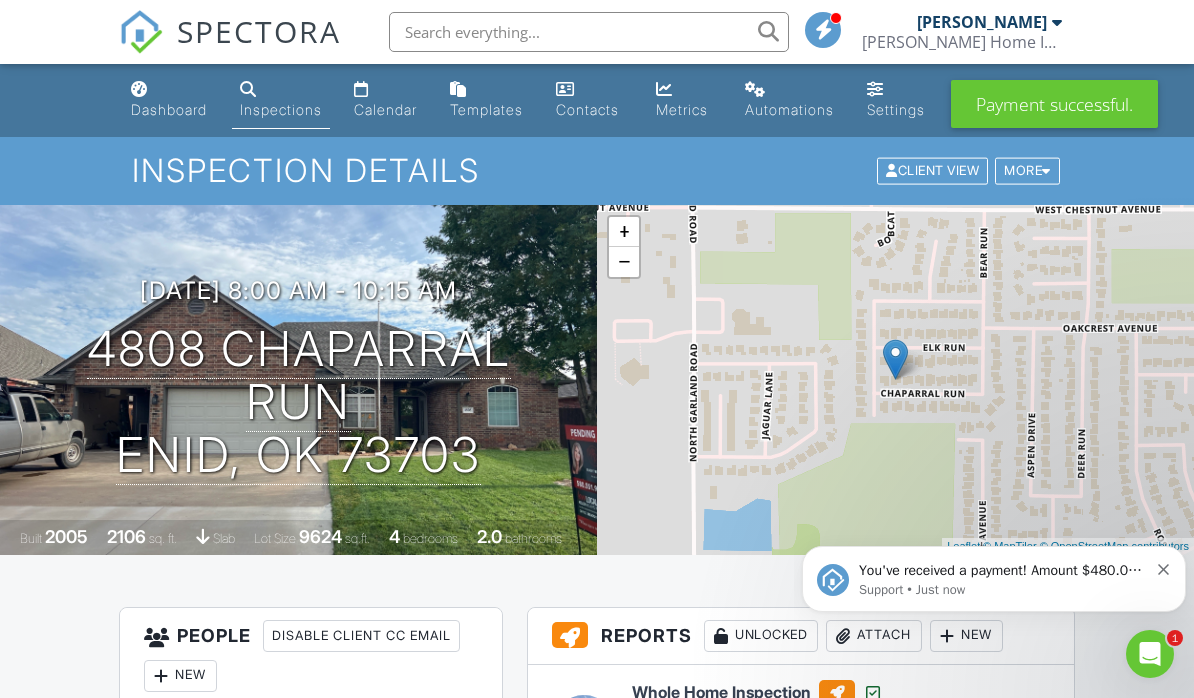 click on "Support • Just now" at bounding box center (1003, 590) 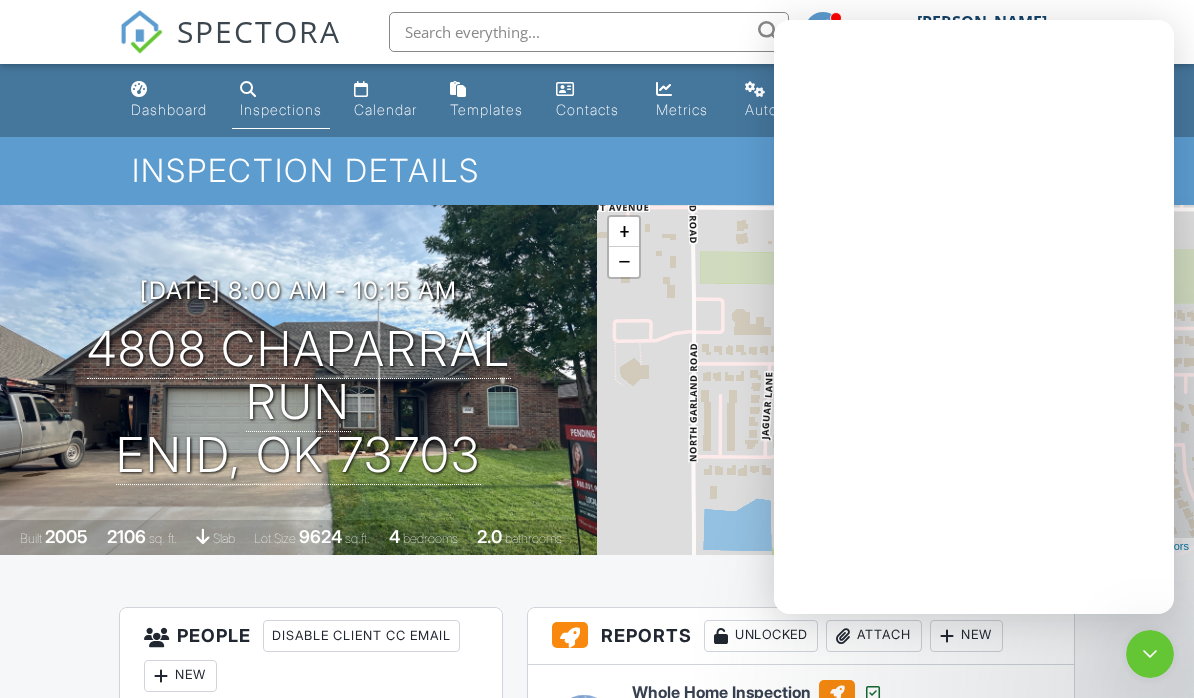 scroll, scrollTop: 0, scrollLeft: 0, axis: both 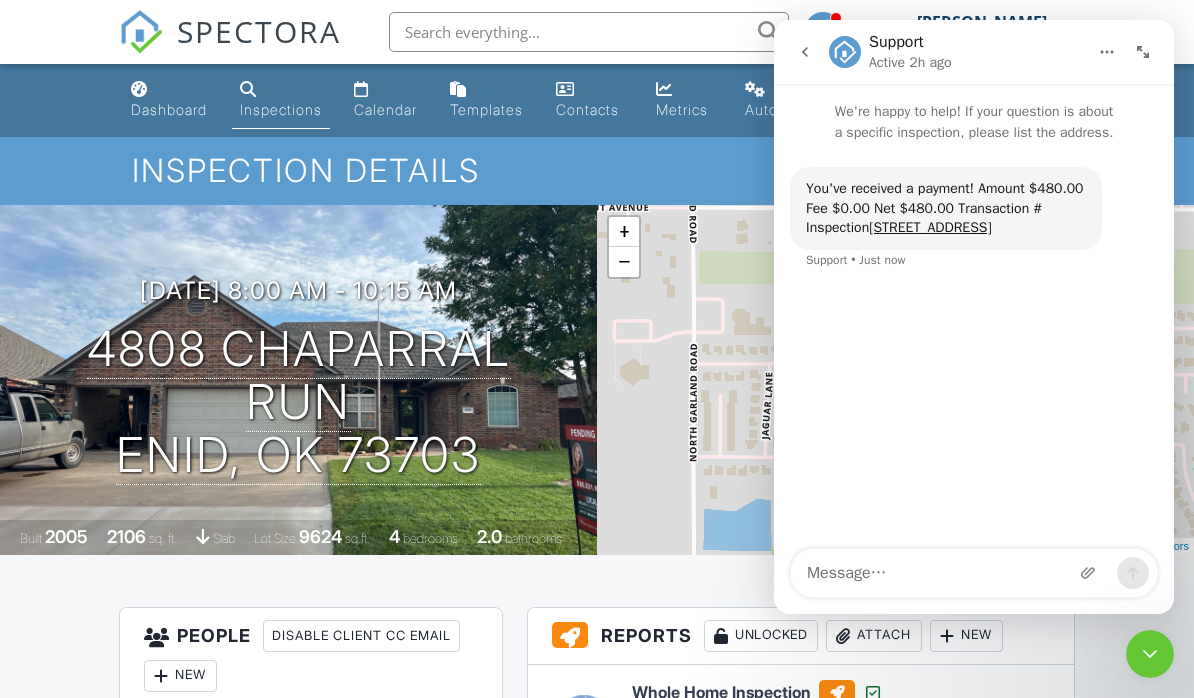 click 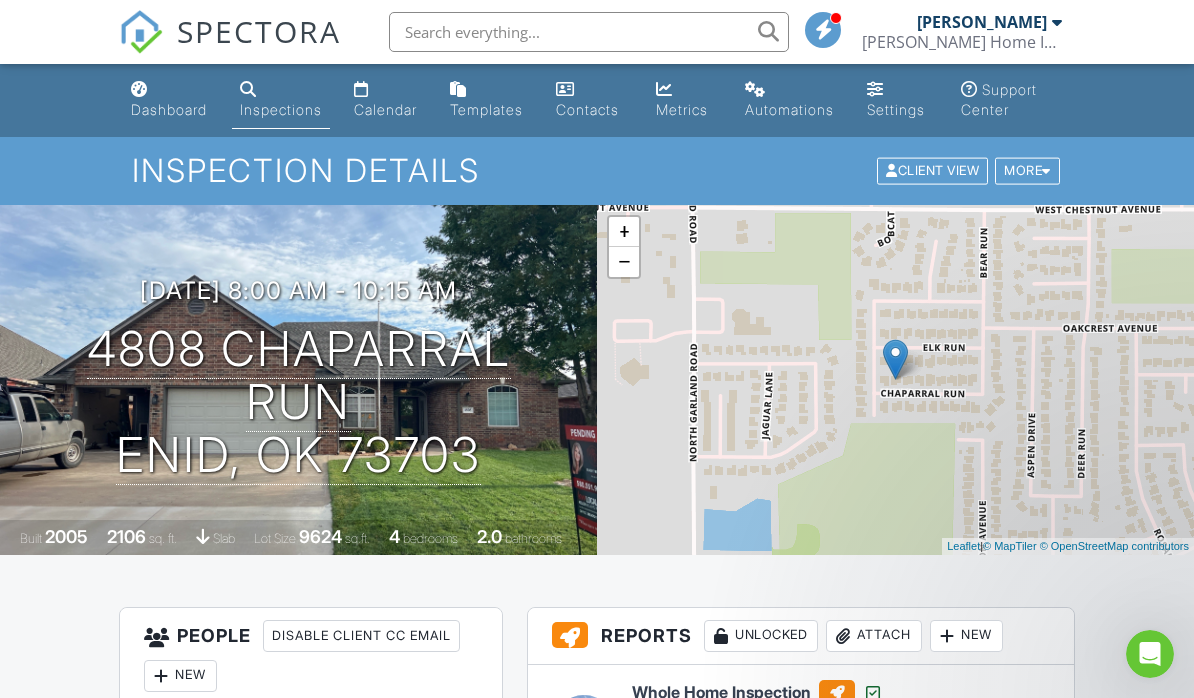 scroll, scrollTop: 0, scrollLeft: 0, axis: both 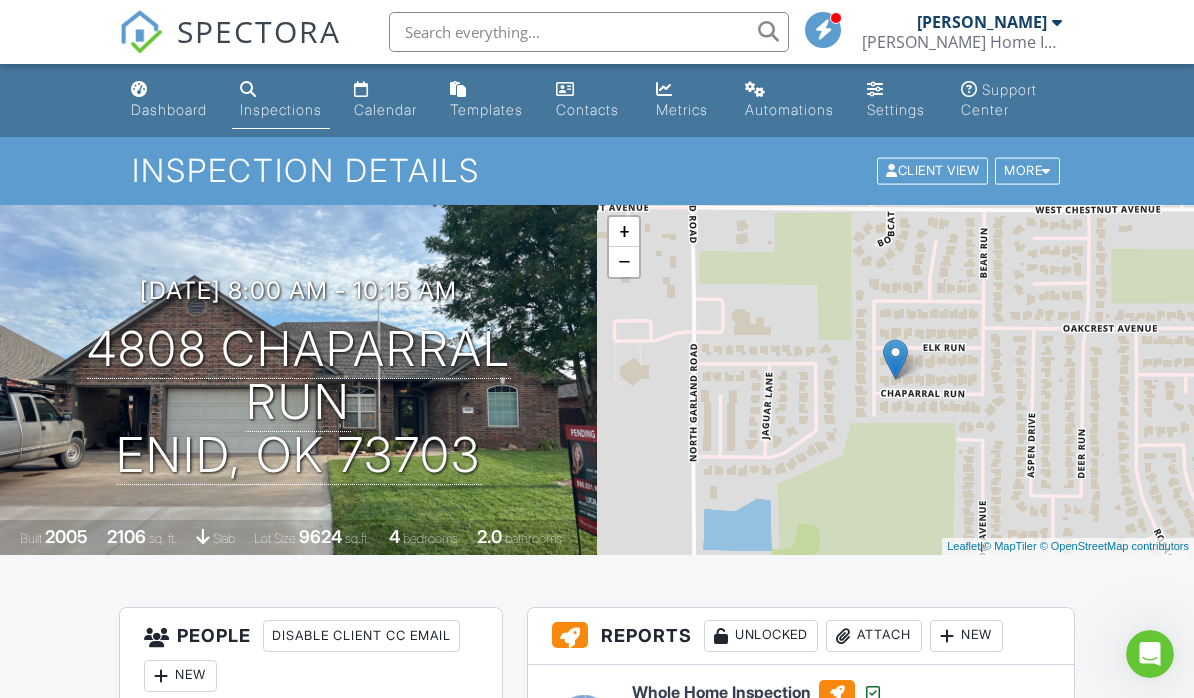 click on "Dashboard" at bounding box center [169, 109] 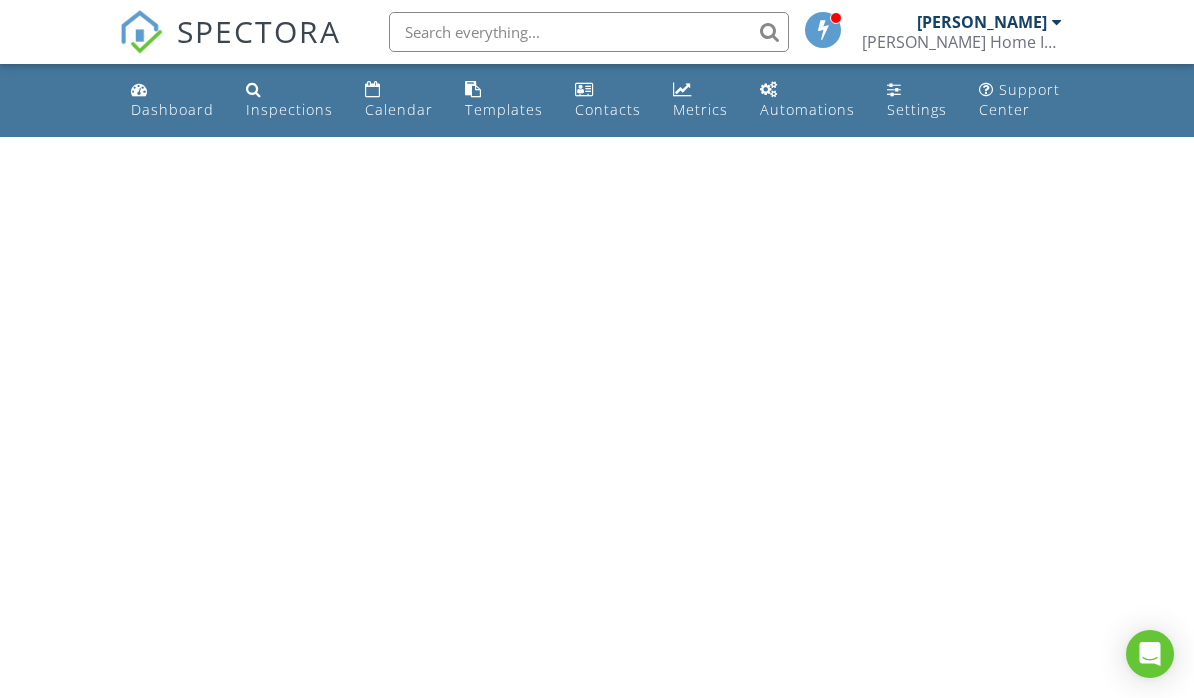 scroll, scrollTop: 0, scrollLeft: 0, axis: both 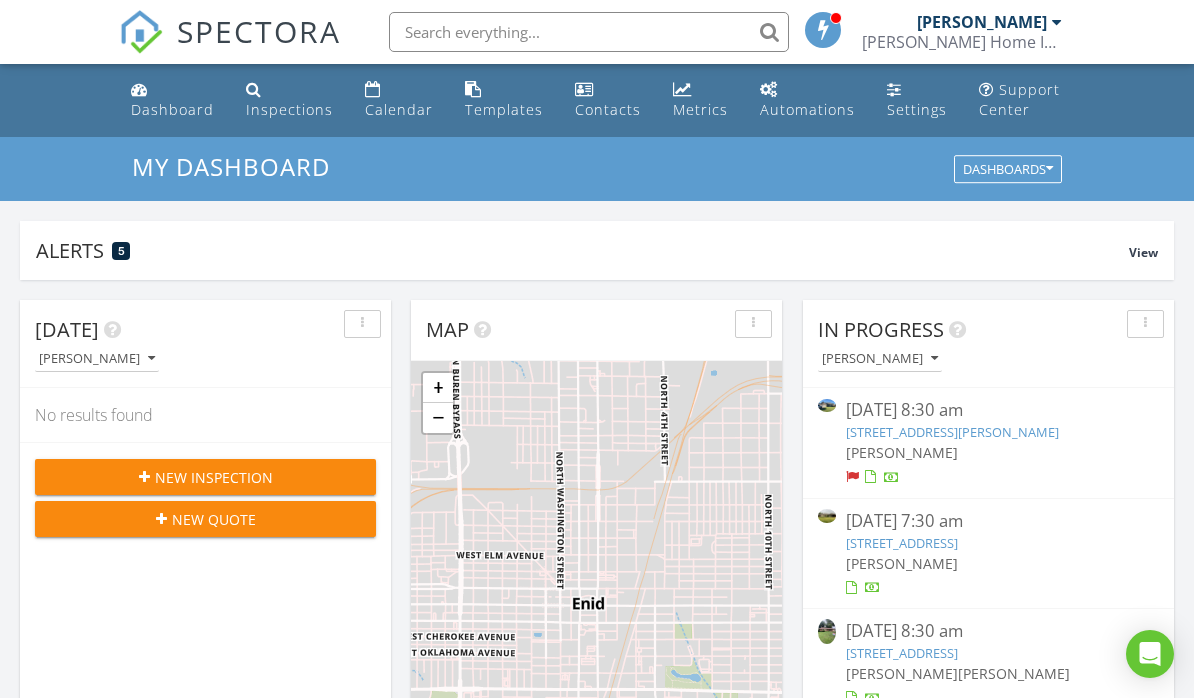 click on "Inspections" at bounding box center (289, 109) 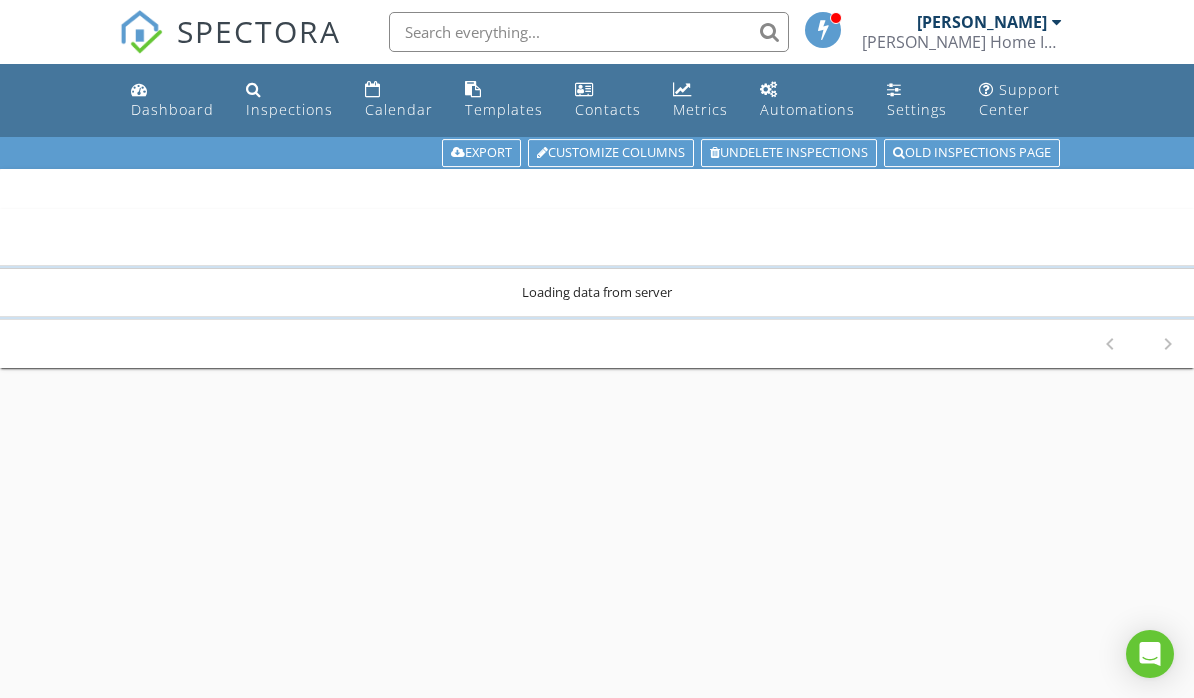 scroll, scrollTop: 0, scrollLeft: 0, axis: both 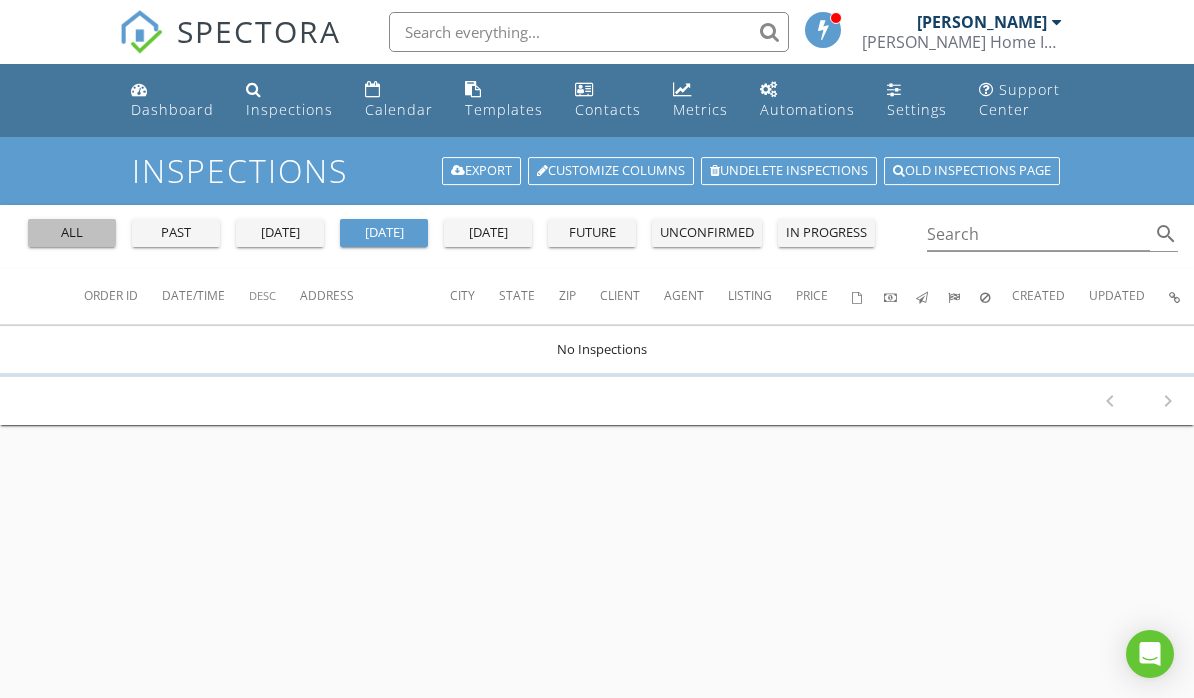 click on "all" at bounding box center [72, 233] 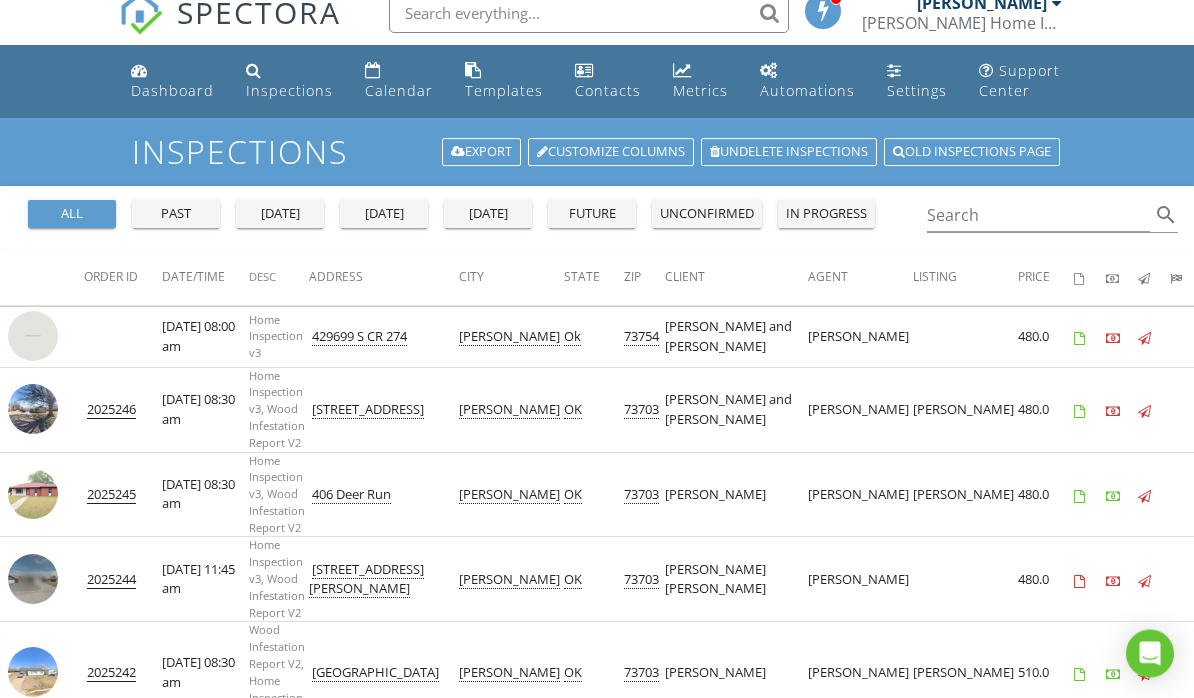 scroll, scrollTop: 0, scrollLeft: 0, axis: both 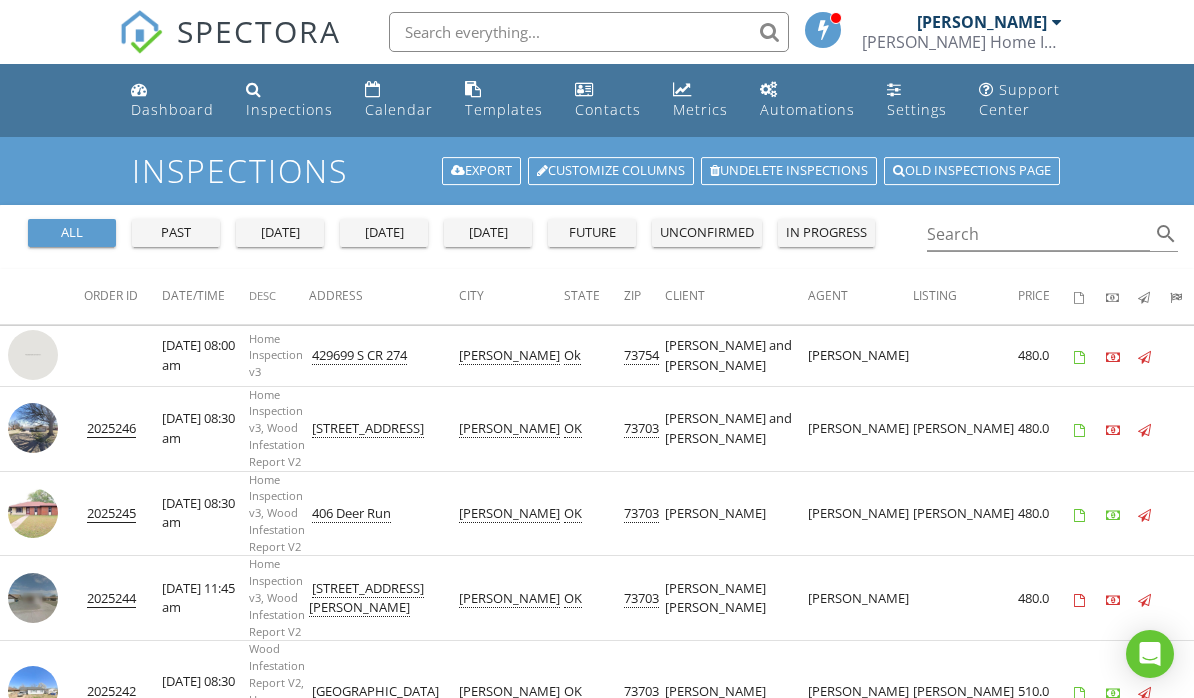click on "Order ID" at bounding box center (111, 295) 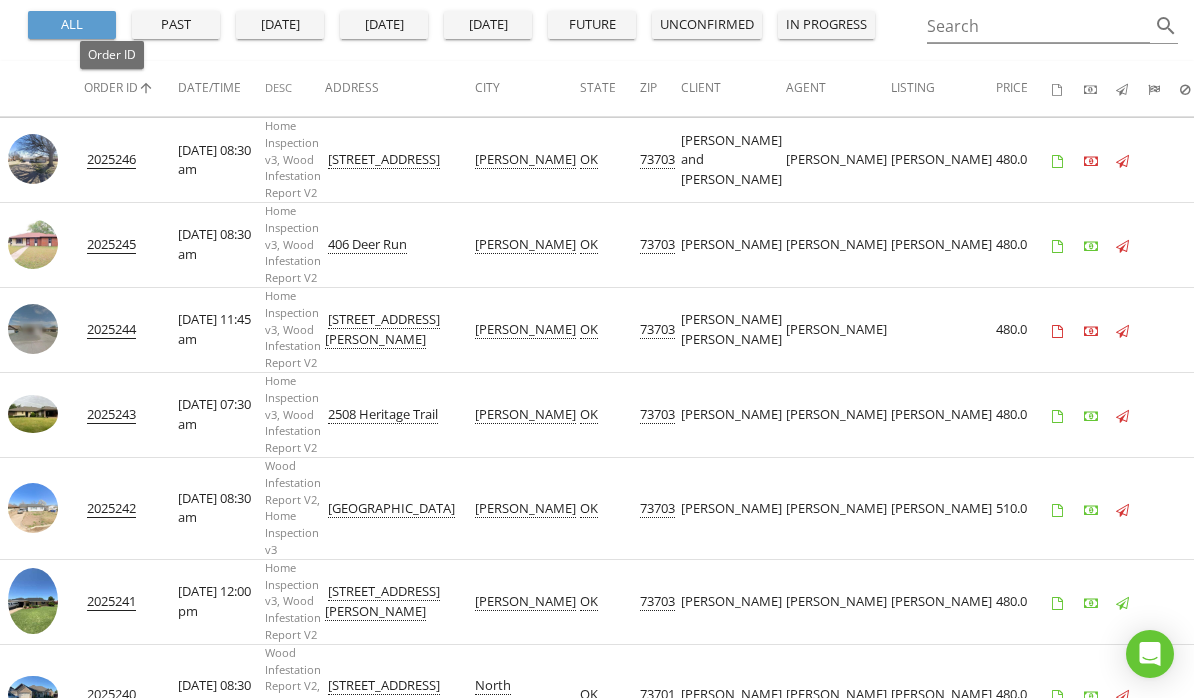 scroll, scrollTop: 164, scrollLeft: 0, axis: vertical 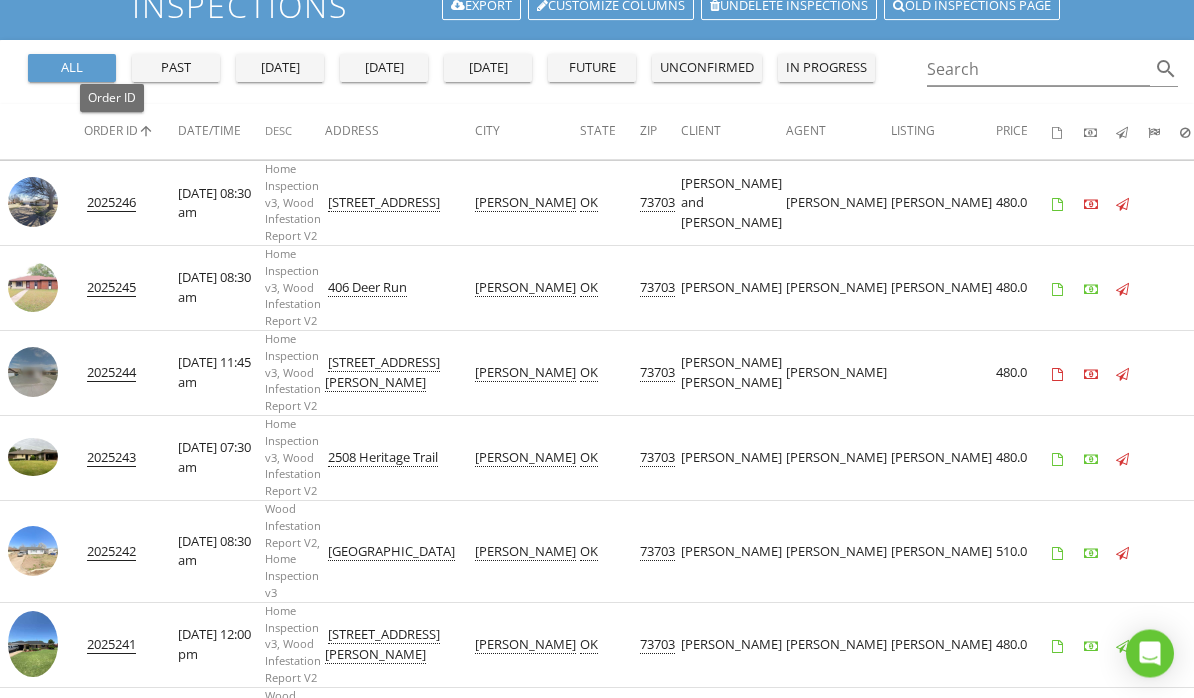 click on "Order ID
arrow_upward" at bounding box center [119, 131] 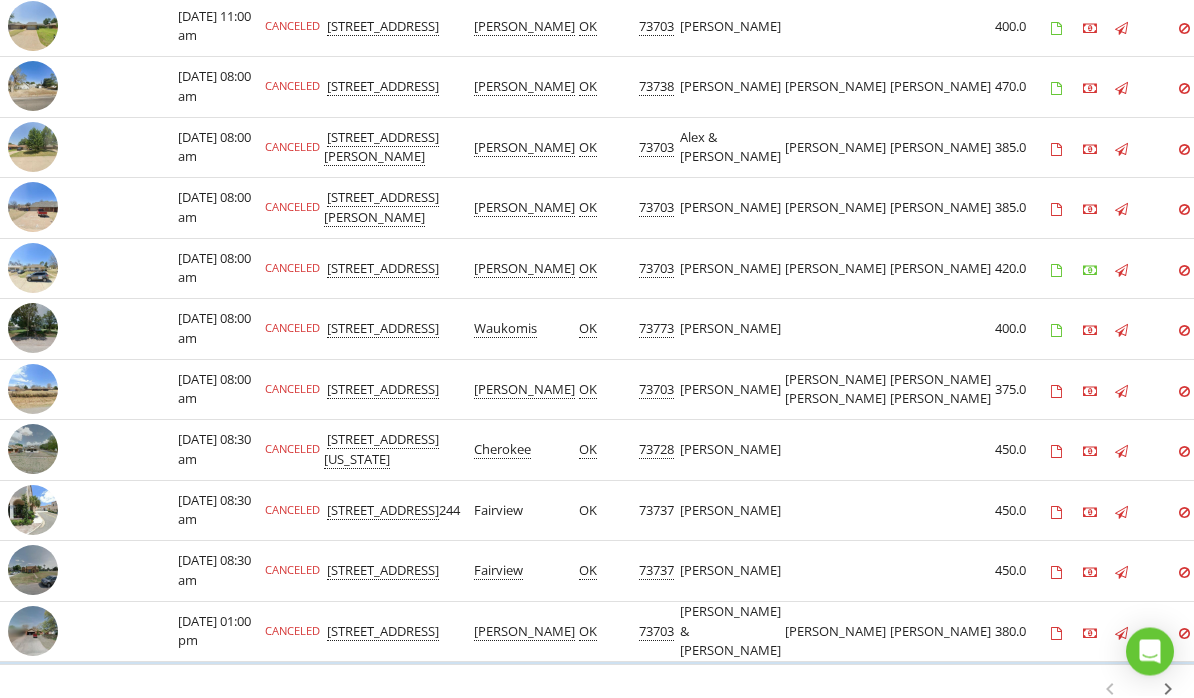 scroll, scrollTop: 1192, scrollLeft: 0, axis: vertical 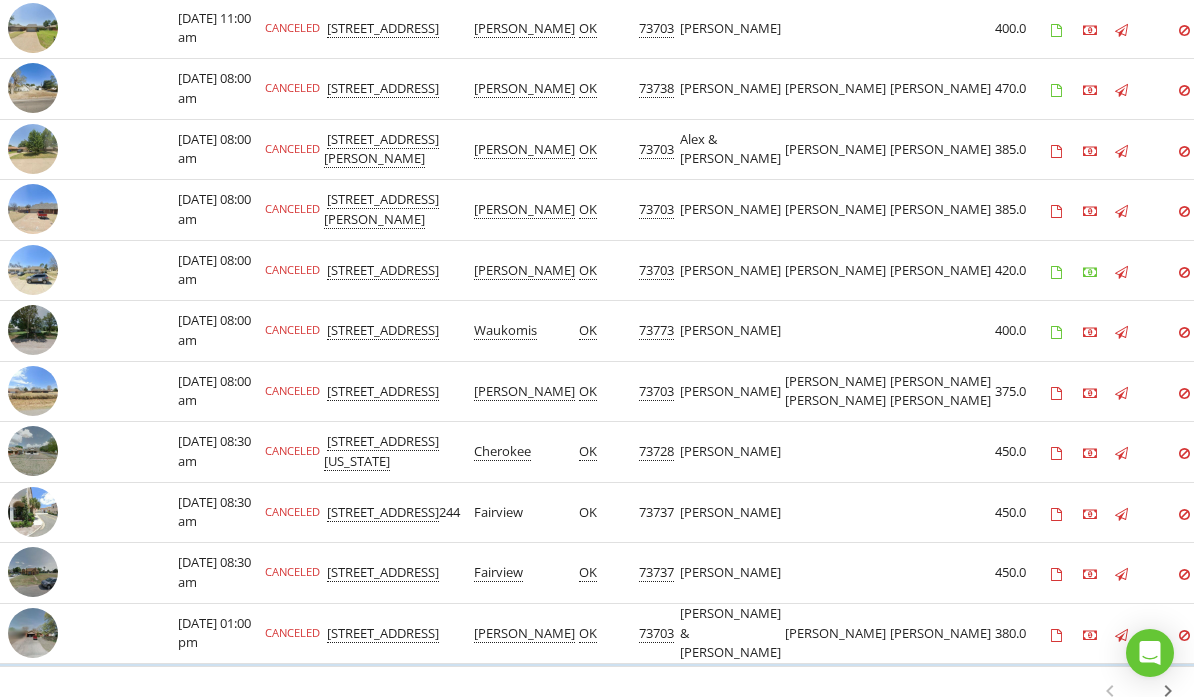 click on "chevron_right" at bounding box center (1168, 692) 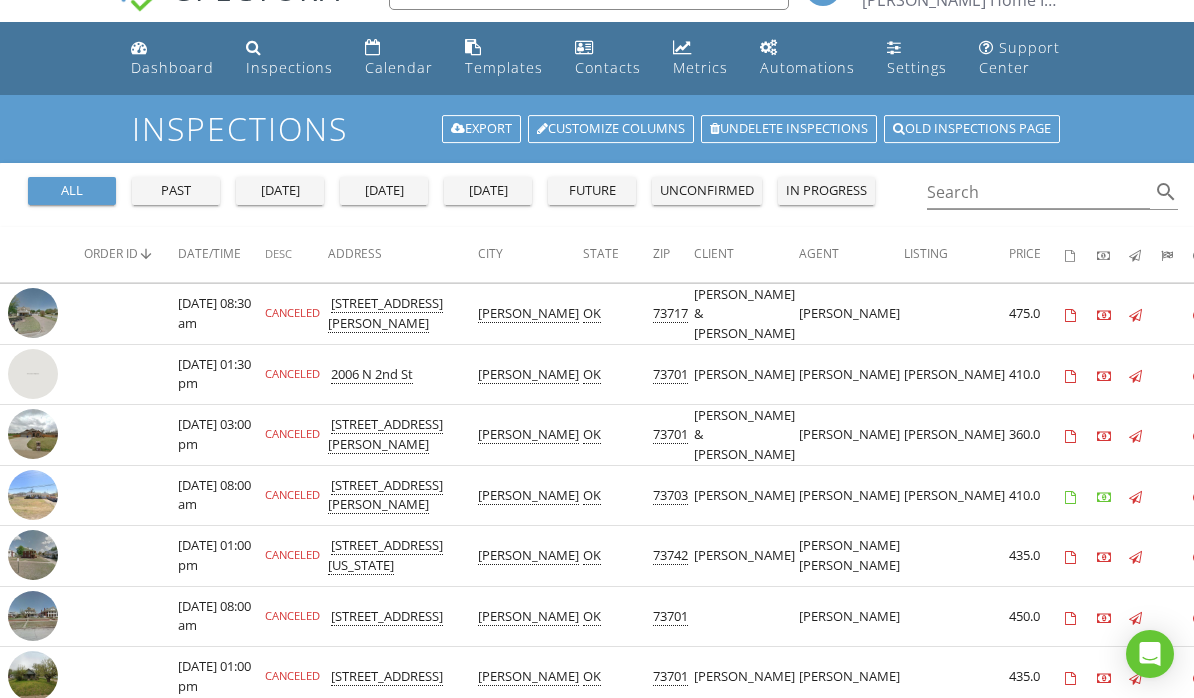 scroll, scrollTop: 0, scrollLeft: 0, axis: both 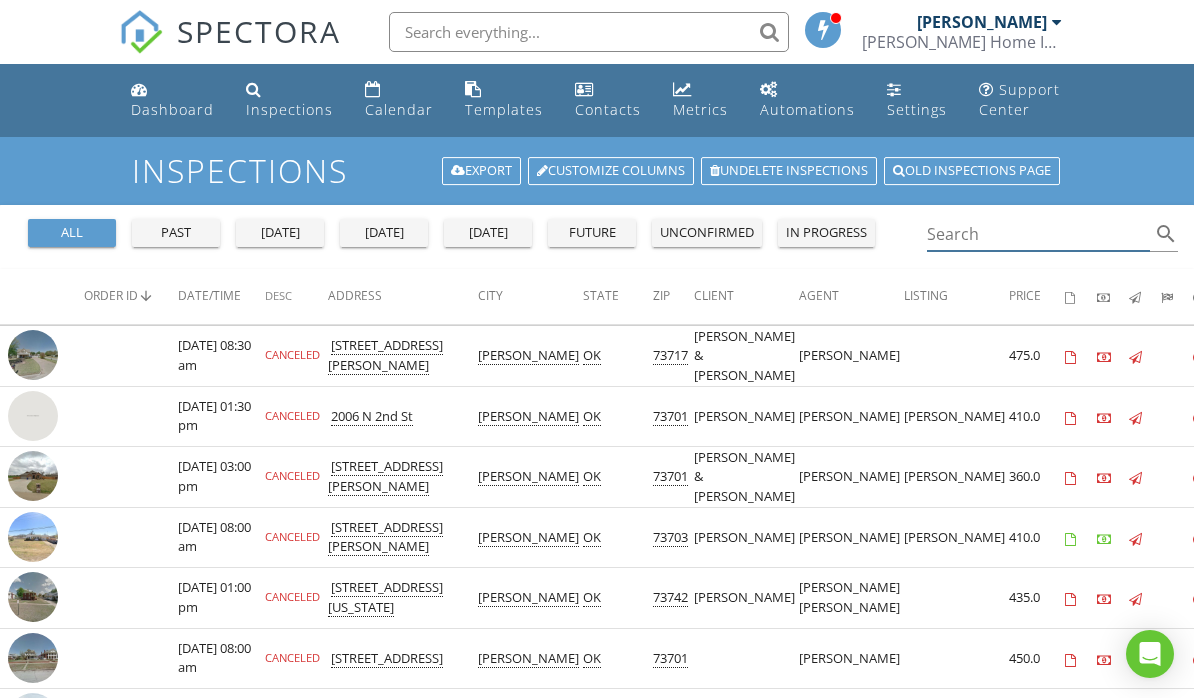 click at bounding box center (1038, 234) 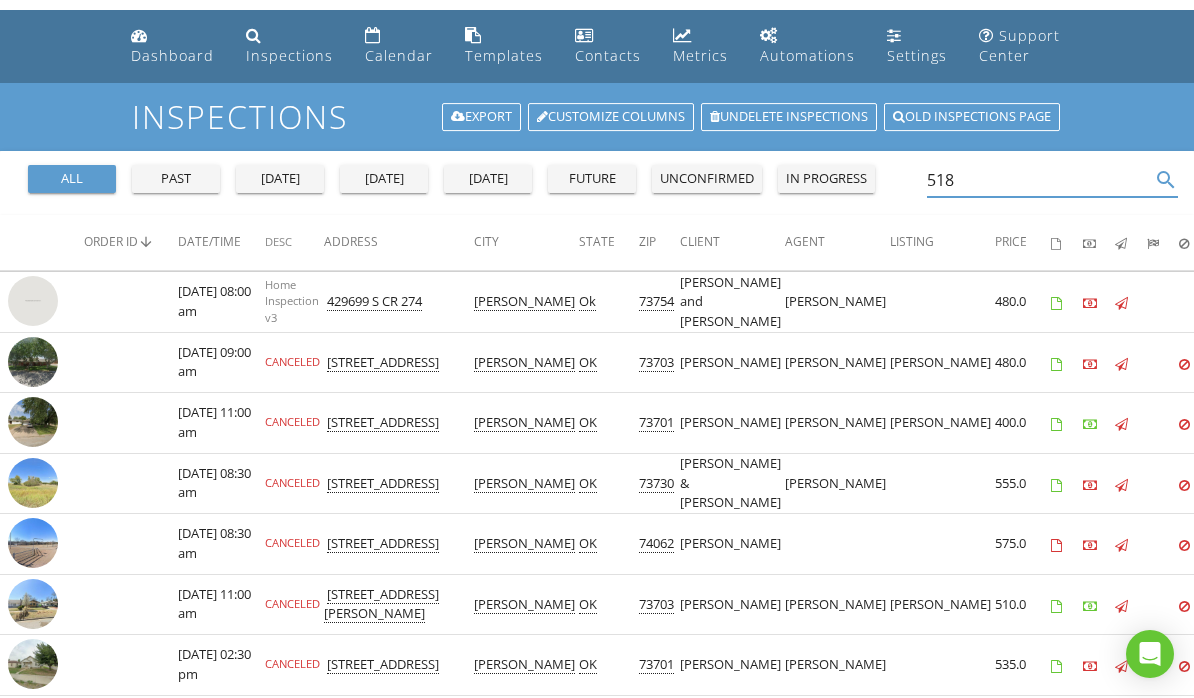 scroll, scrollTop: 0, scrollLeft: 0, axis: both 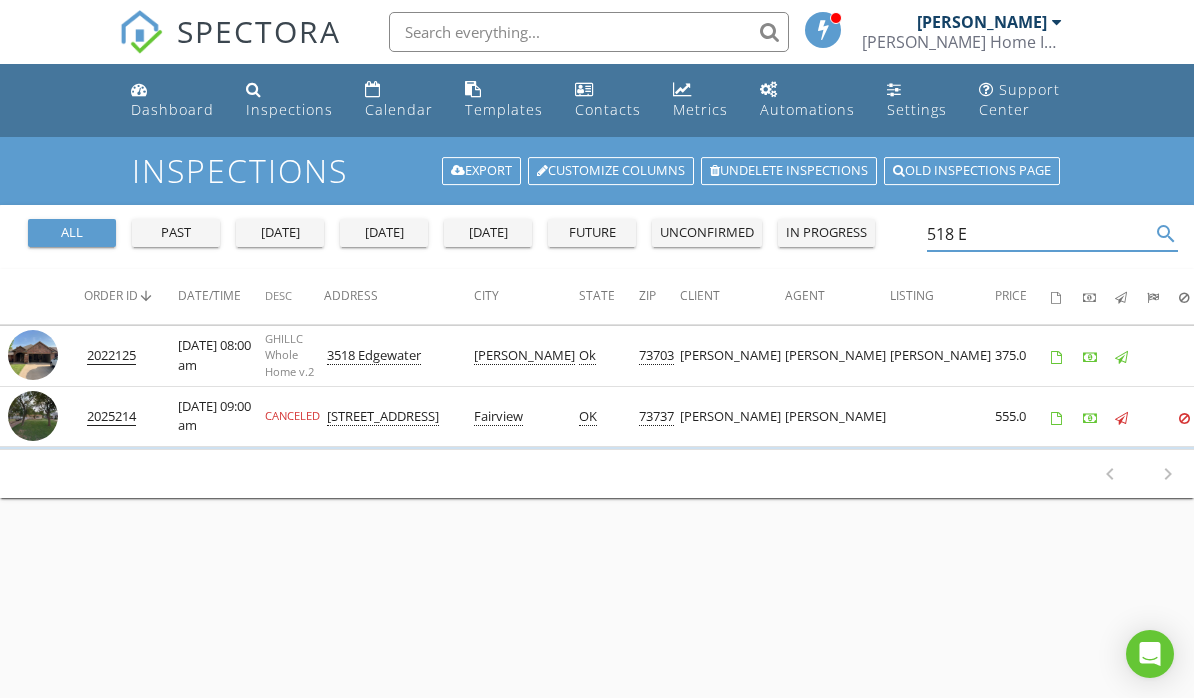 type on "518 E" 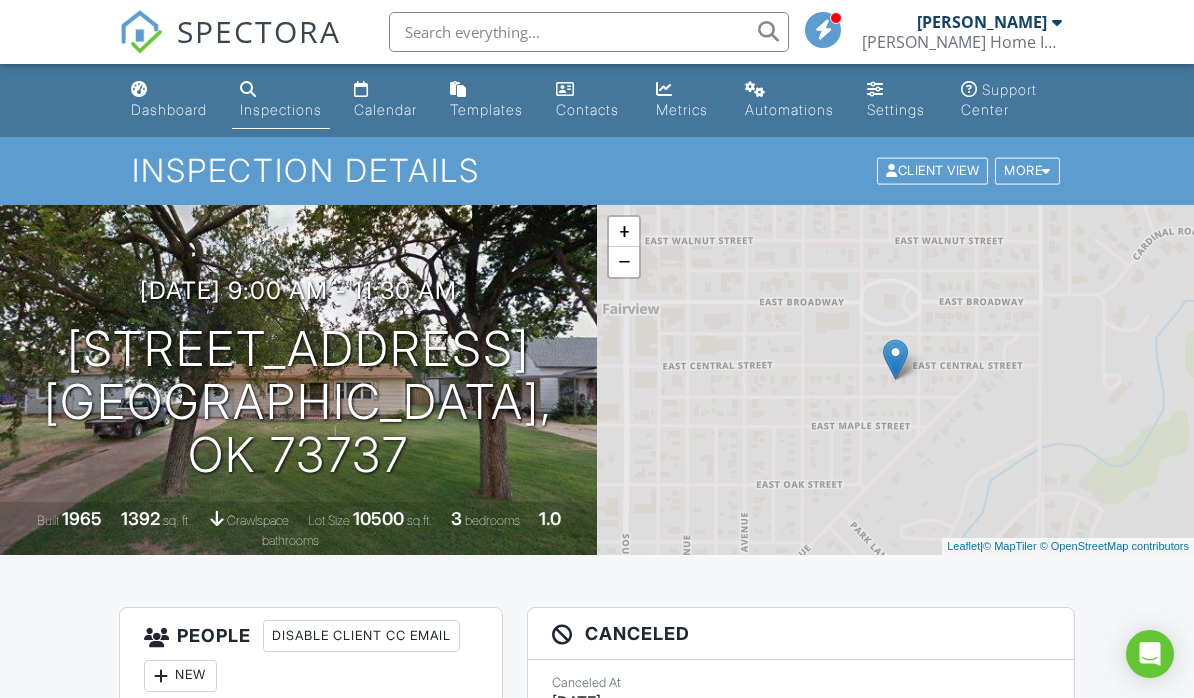 scroll, scrollTop: 0, scrollLeft: 0, axis: both 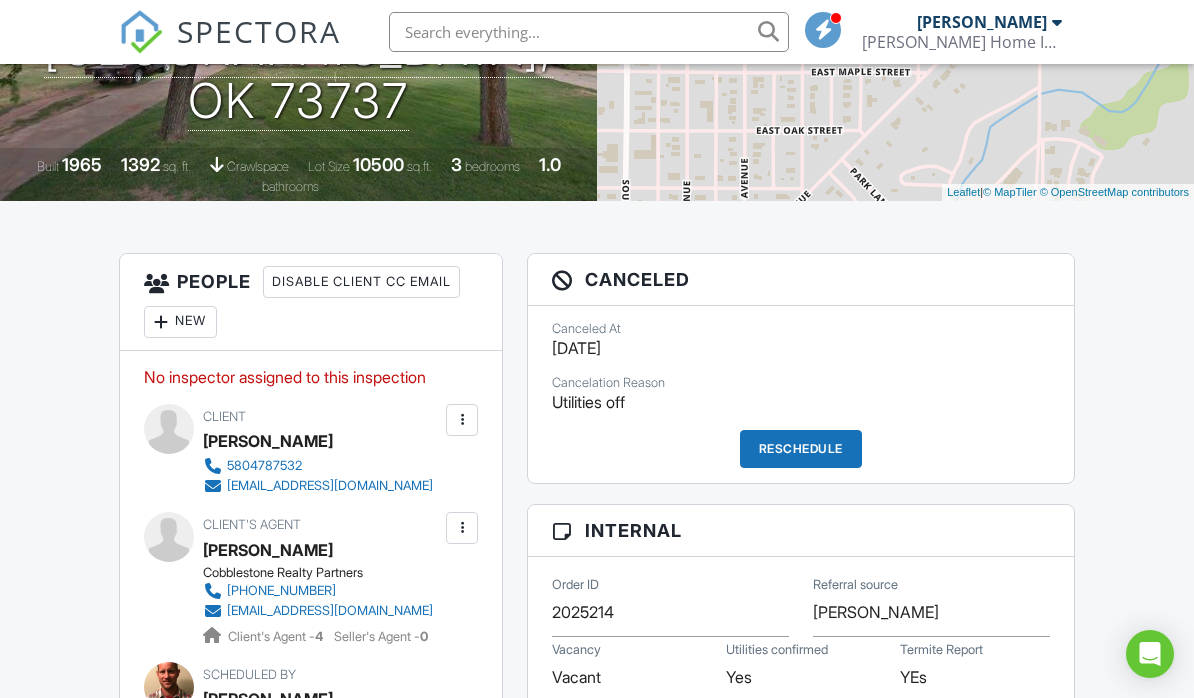 click on "Reschedule" at bounding box center [801, 449] 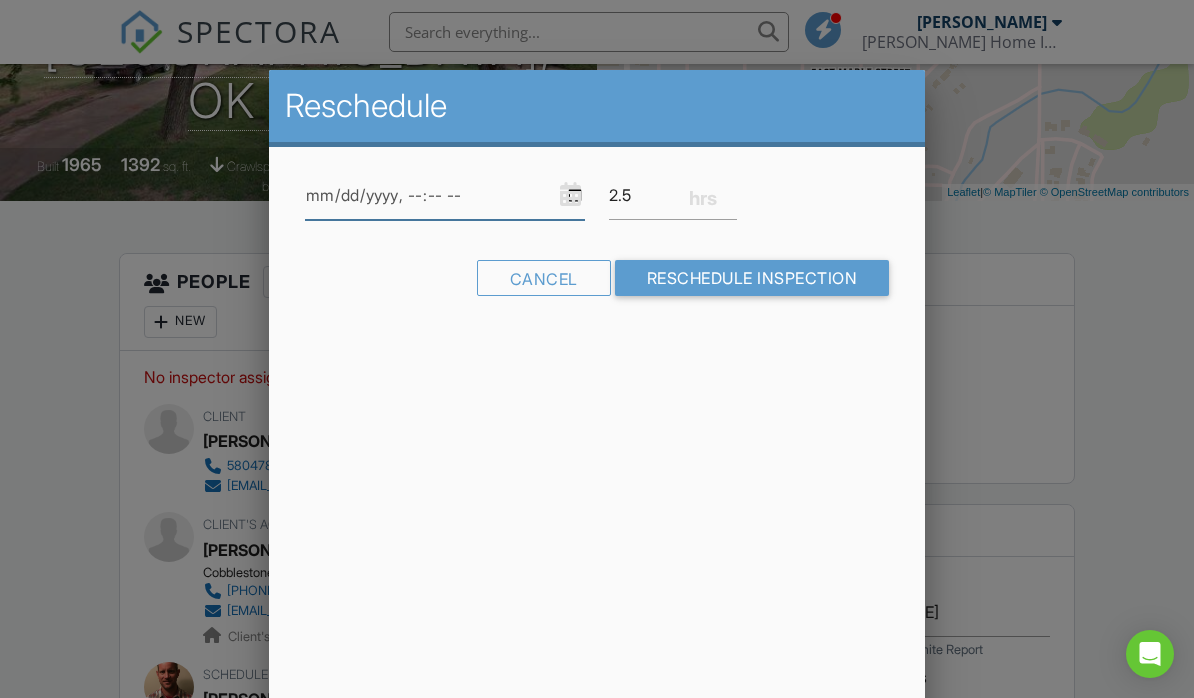 click at bounding box center (445, 195) 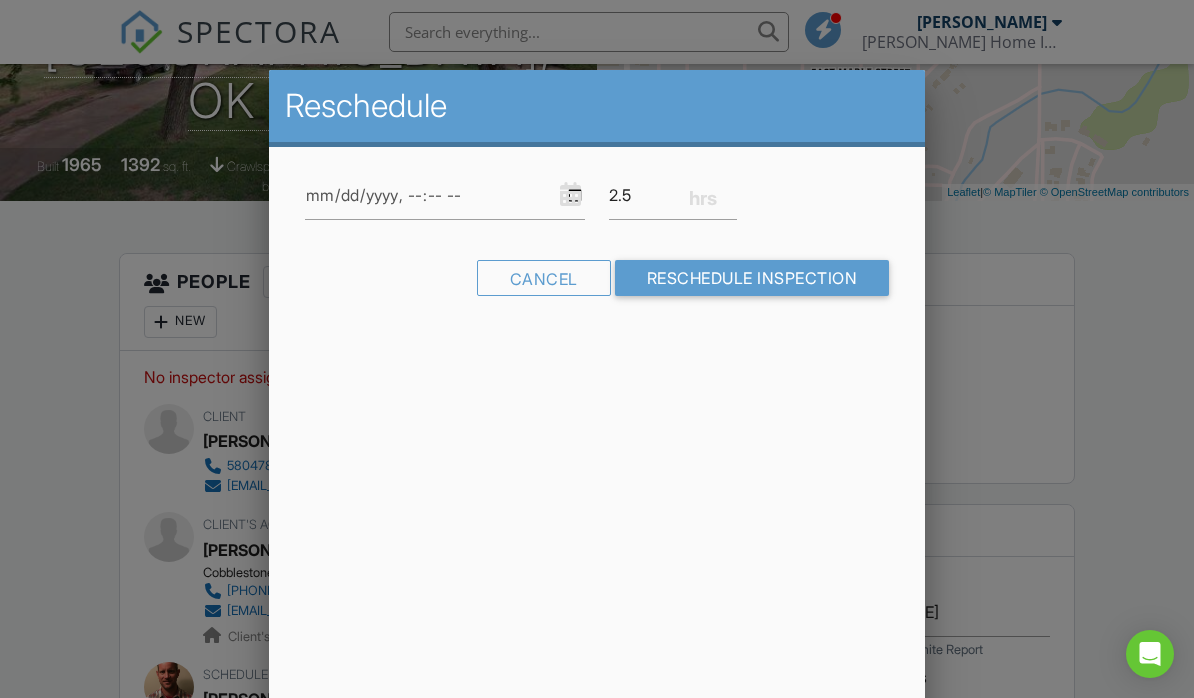 click on "Reschedule Inspection" at bounding box center [752, 278] 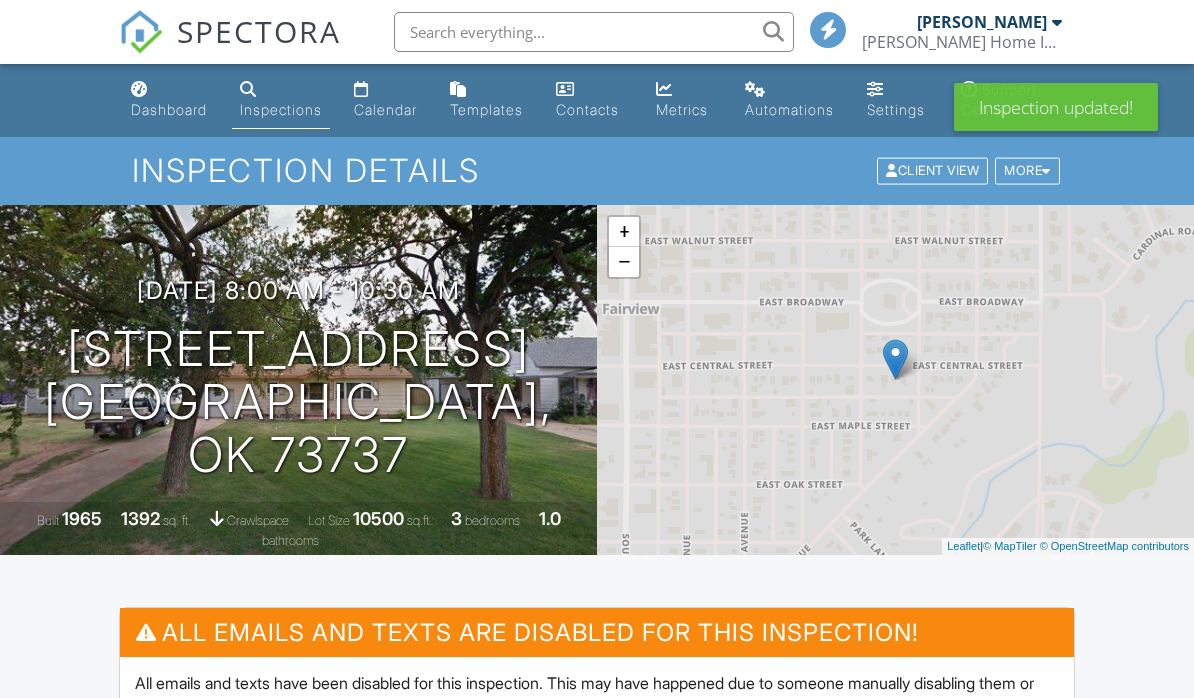 scroll, scrollTop: 0, scrollLeft: 0, axis: both 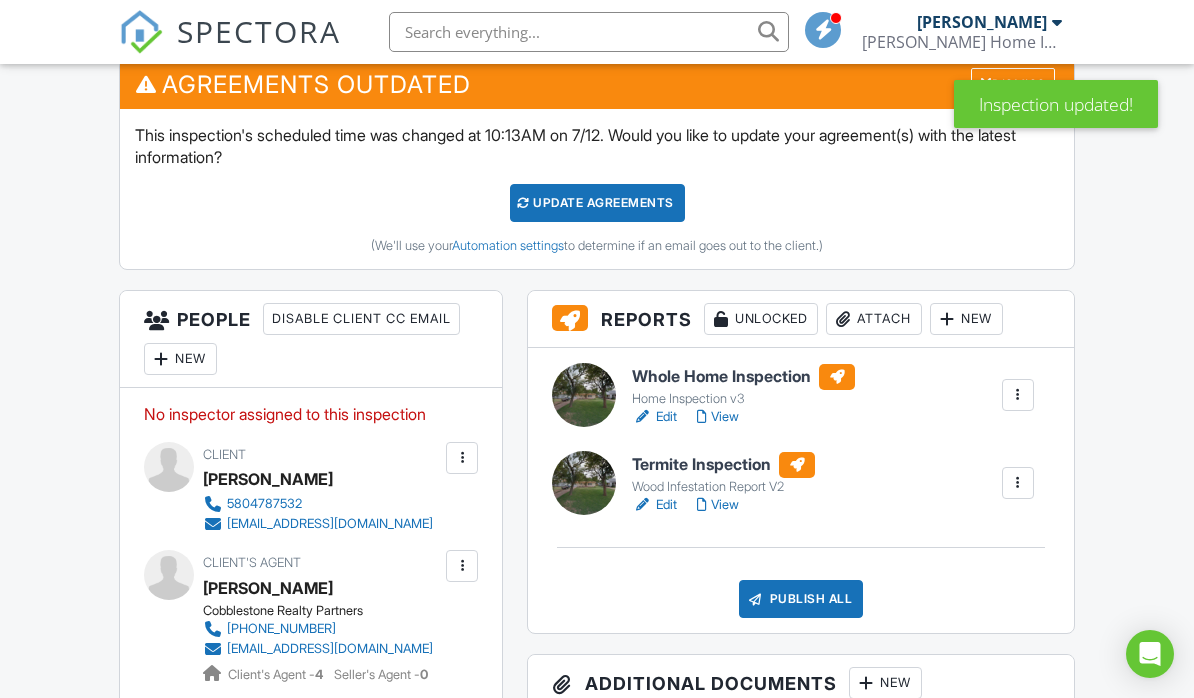 click on "New" at bounding box center (180, 359) 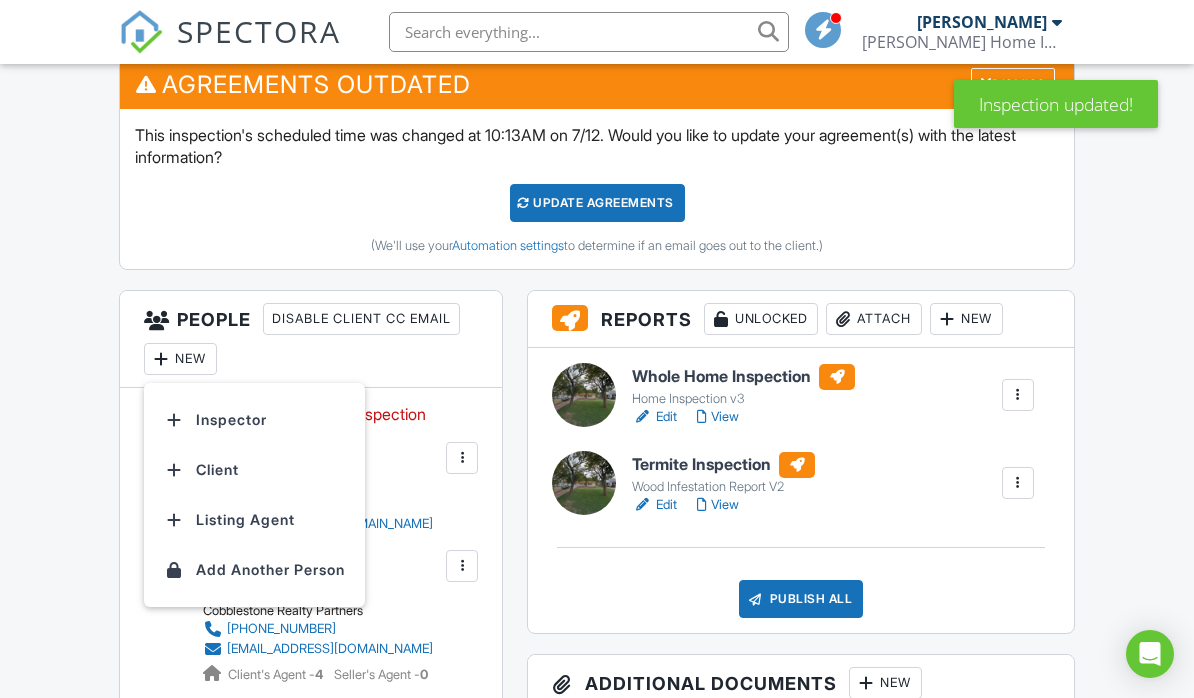 click on "Inspector" at bounding box center [254, 420] 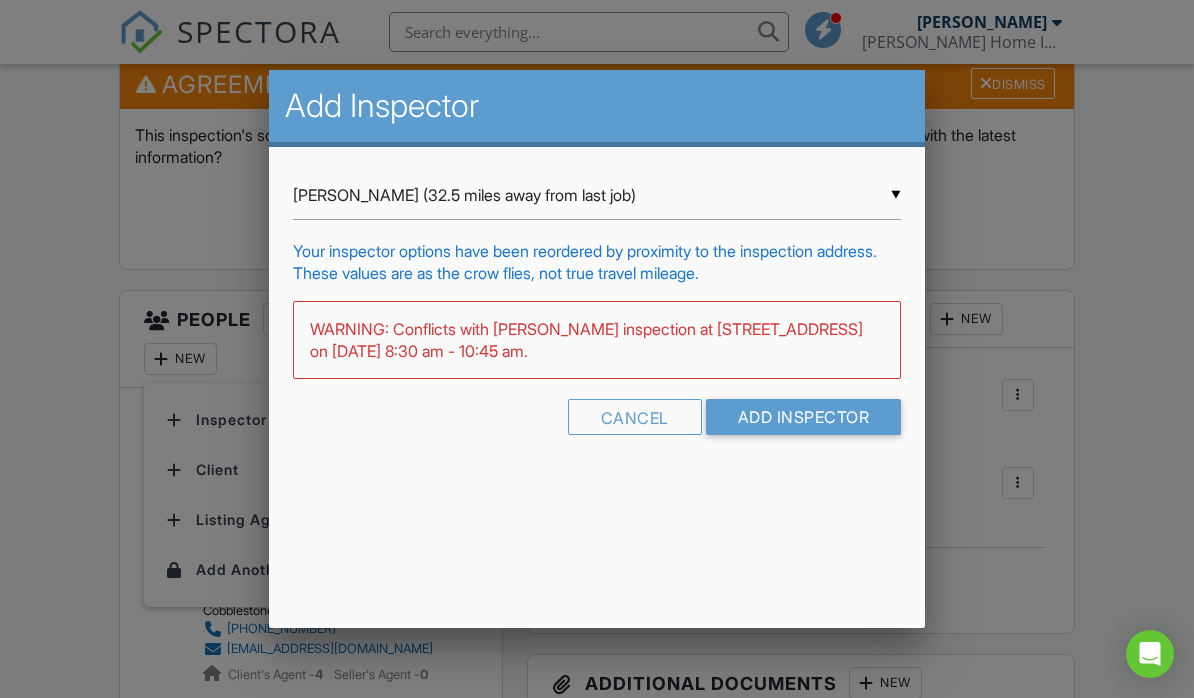 click on "[PERSON_NAME] (32.5 miles away from last job)" at bounding box center [597, 195] 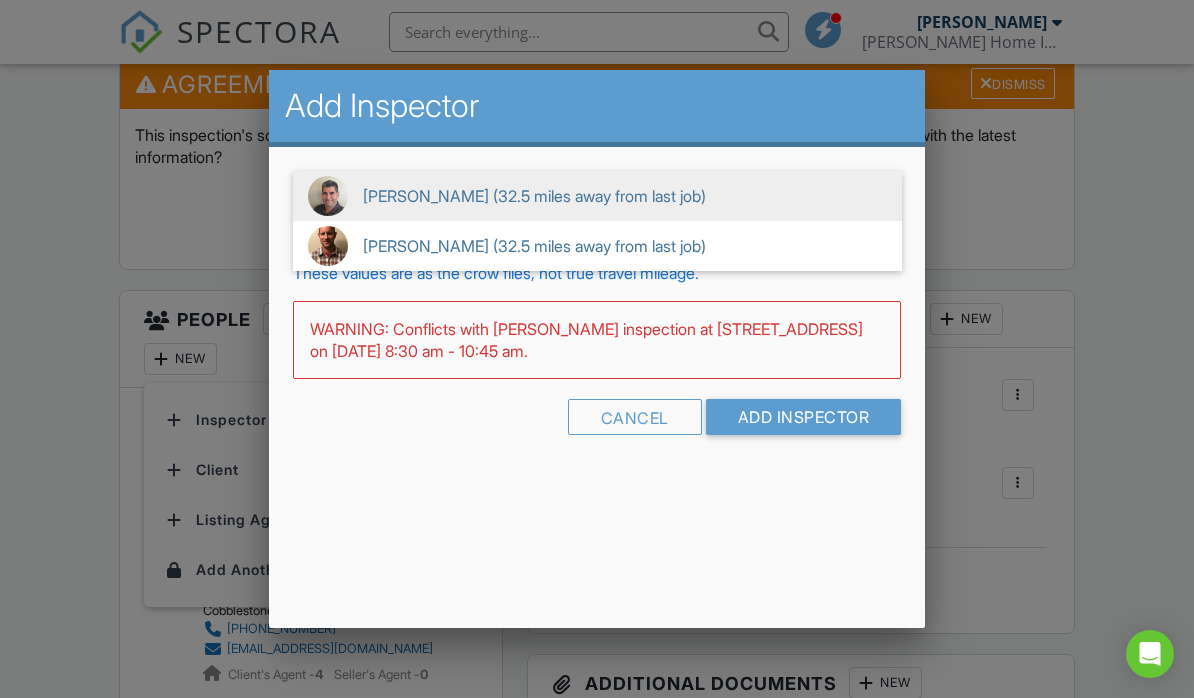 click on "[PERSON_NAME] (32.5 miles away from last job)" at bounding box center (597, 246) 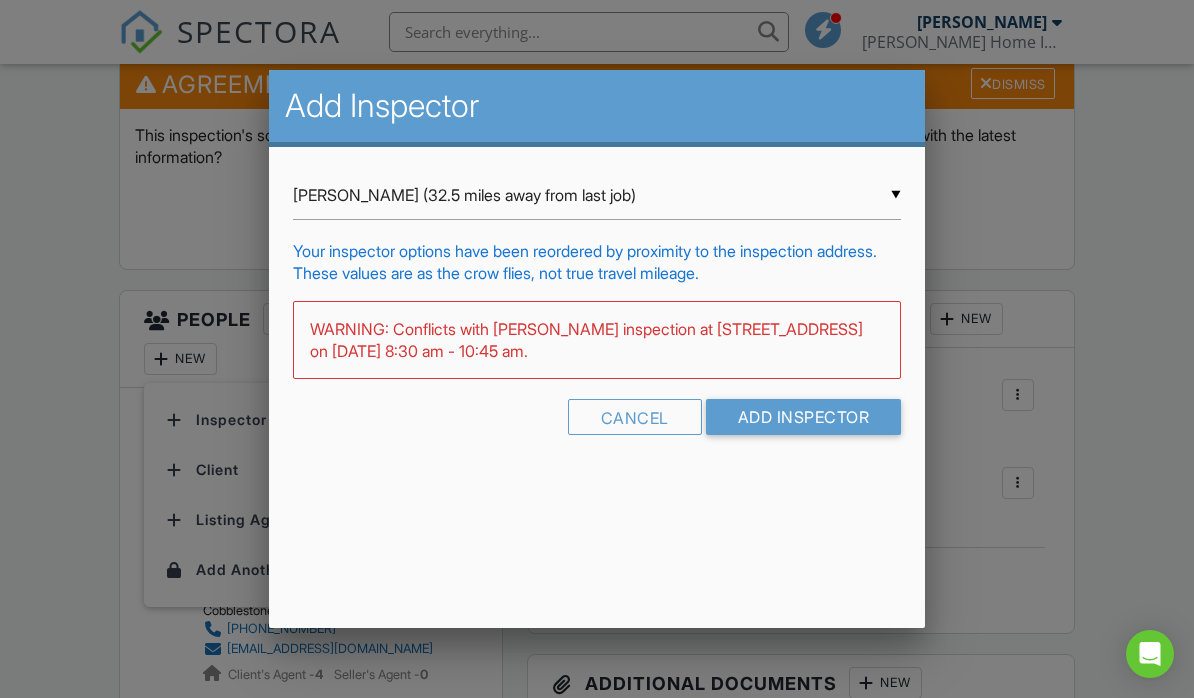 click on "Add Inspector" at bounding box center [804, 417] 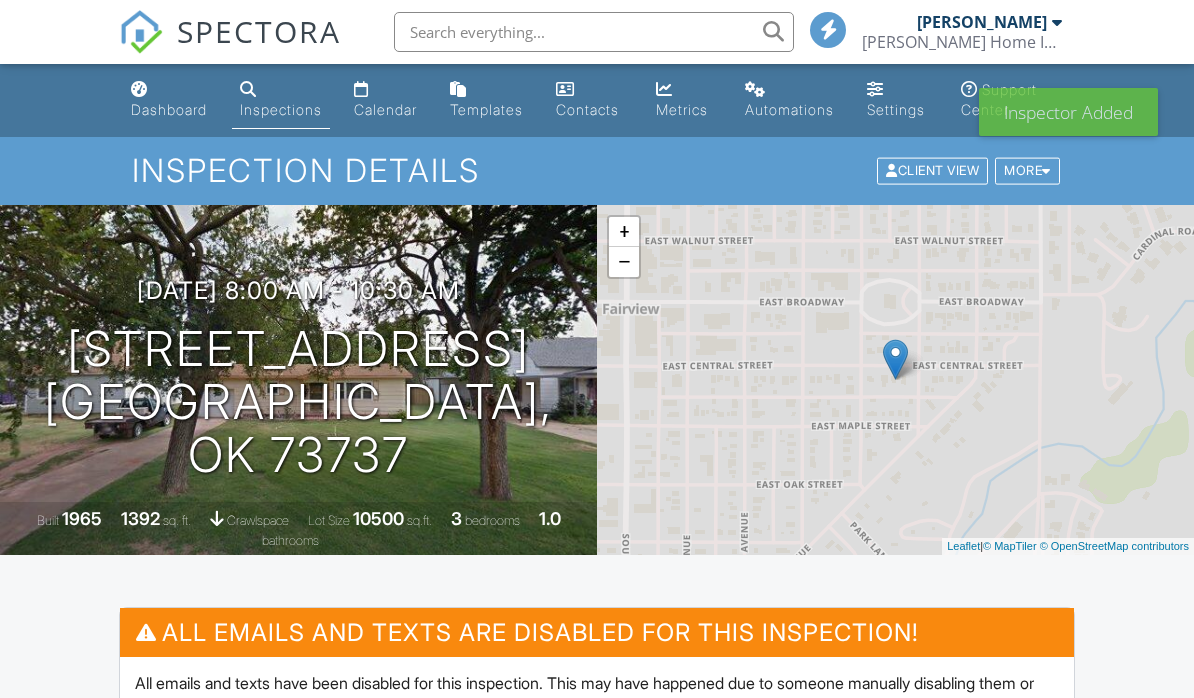 scroll, scrollTop: 0, scrollLeft: 0, axis: both 